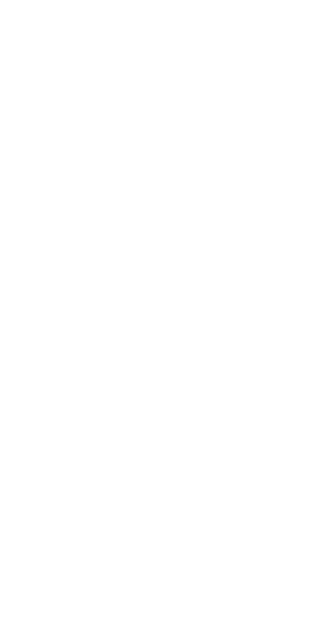 scroll, scrollTop: 0, scrollLeft: 0, axis: both 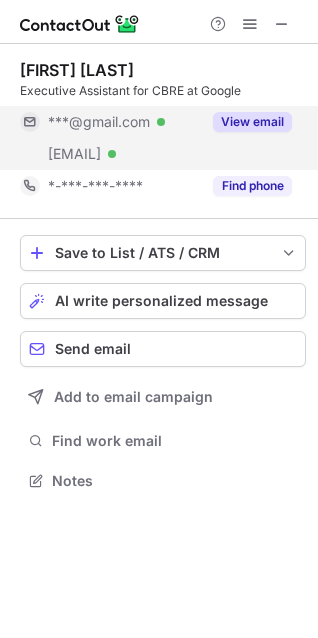 click on "View email" at bounding box center [246, 122] 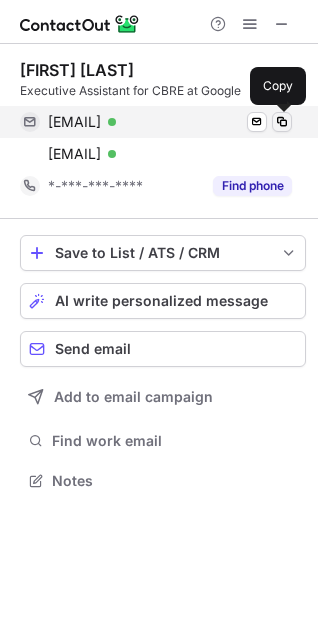 click at bounding box center (282, 122) 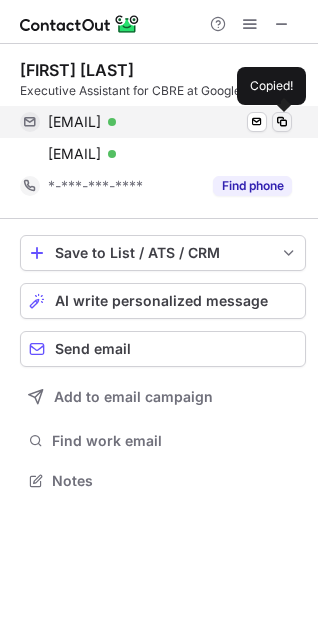 click at bounding box center [282, 122] 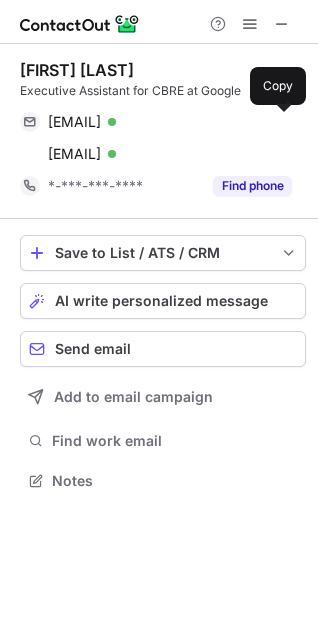 type 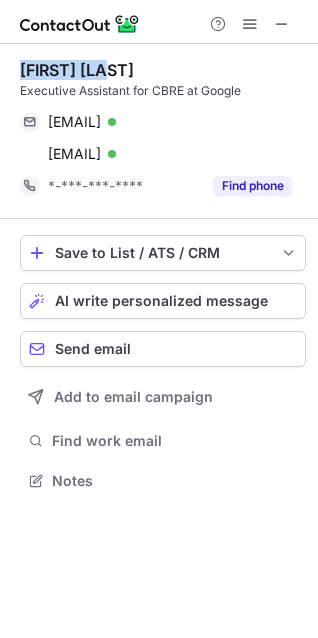 click on "Christabel Granada Executive Assistant for CBRE at Google christabelg@gmail.com Verified Send email Copy christabel.granada@cbre.com Verified Send email Copy *-***-***-**** Find phone" at bounding box center (163, 131) 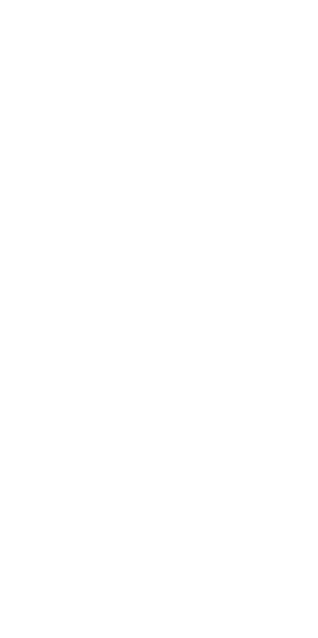 scroll, scrollTop: 0, scrollLeft: 0, axis: both 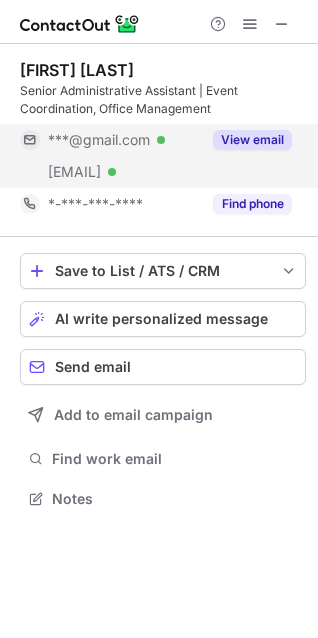 click on "View email" at bounding box center (252, 140) 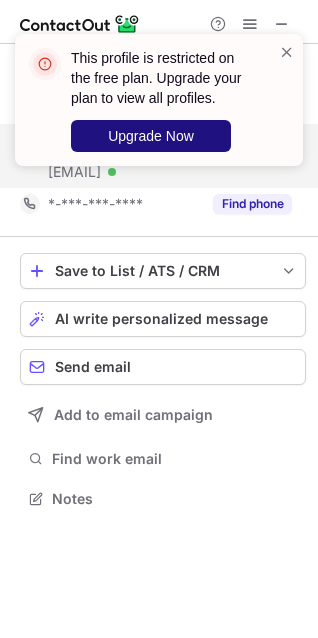 click on "Upgrade Now" at bounding box center [151, 136] 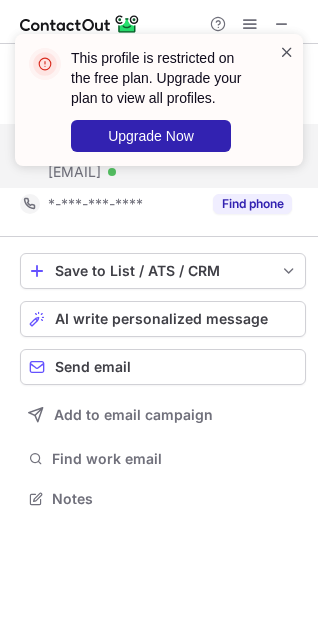click at bounding box center [287, 52] 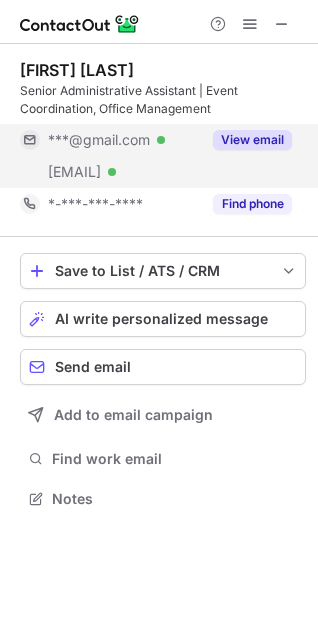 click on "This profile is restricted on the free plan. Upgrade your plan to view all profiles. Upgrade Now Jennifer Tran Senior Administrative Assistant | Event Coordination, Office Management ***@gmail.com Verified ***@premisehealth.com Verified View email *-***-***-**** Find phone Save to List / ATS / CRM List Select Lever Connect Greenhouse Connect Salesforce Connect Hubspot Connect Bullhorn Connect Zapier (100+ Applications) Connect Request a new integration AI write personalized message Send email Add to email campaign Find work email Notes" at bounding box center [159, 319] 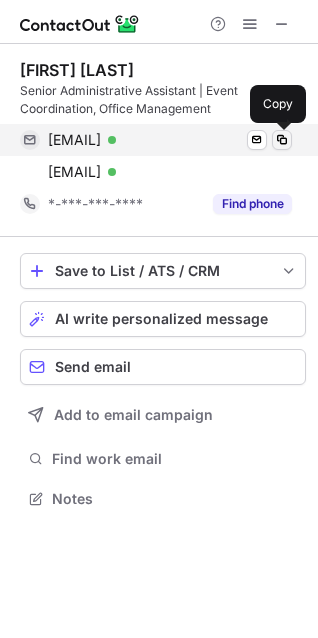 click at bounding box center (282, 140) 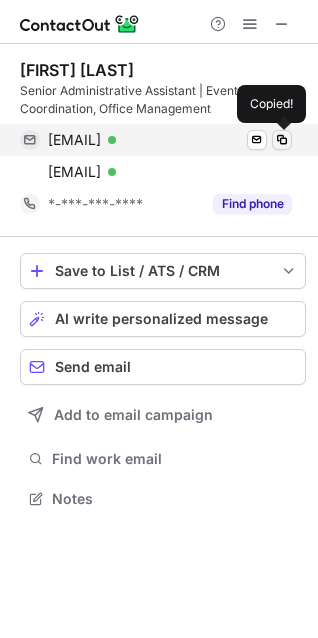 click at bounding box center [282, 140] 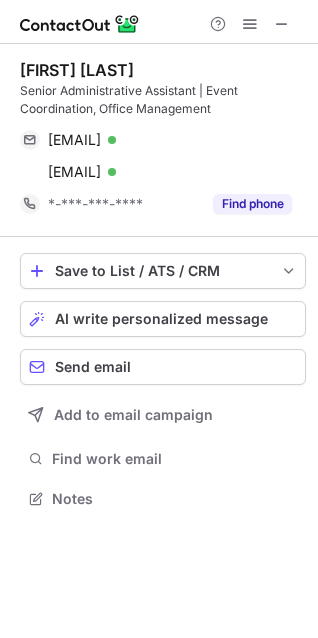 click on "Jennifer Tran" at bounding box center [77, 70] 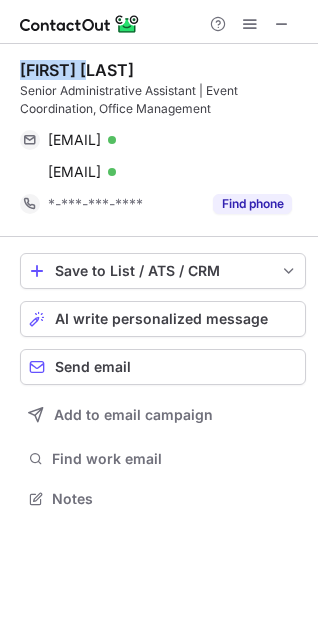 click on "Jennifer Tran" at bounding box center (77, 70) 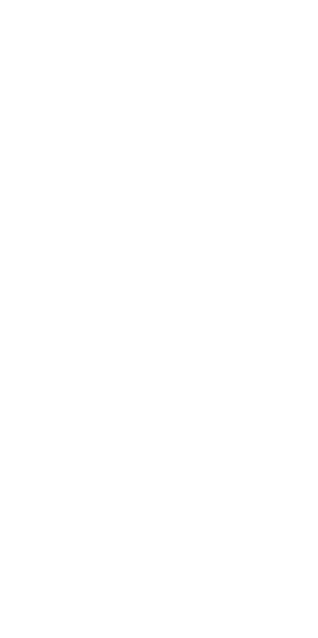 scroll, scrollTop: 0, scrollLeft: 0, axis: both 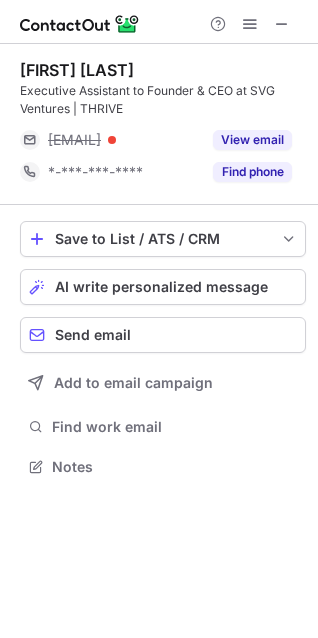 click on "[FIRST] [LAST] [JOB_TITLE] to [TITLE] at [COMPANY] | THRIVE [EMAIL] View email *-***-***-**** Find phone" at bounding box center (163, 124) 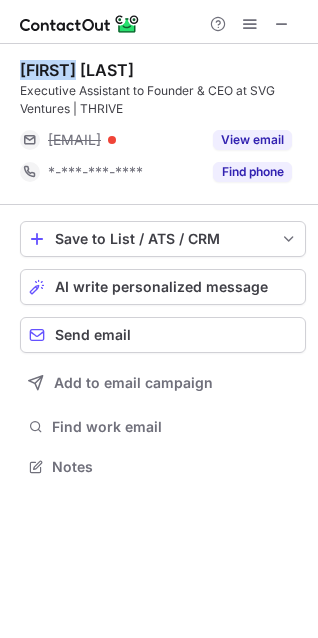 copy on "Hozana" 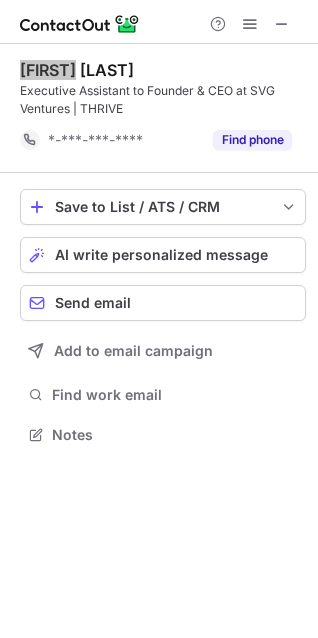 scroll, scrollTop: 421, scrollLeft: 318, axis: both 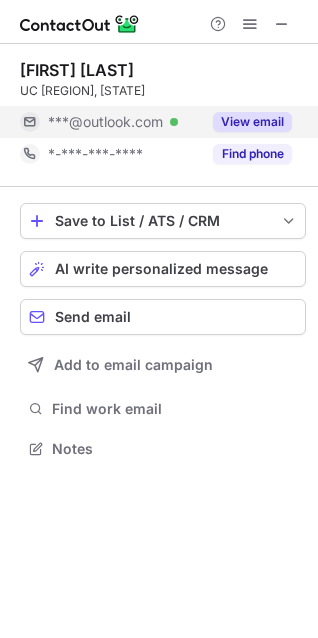 click on "View email" at bounding box center [252, 122] 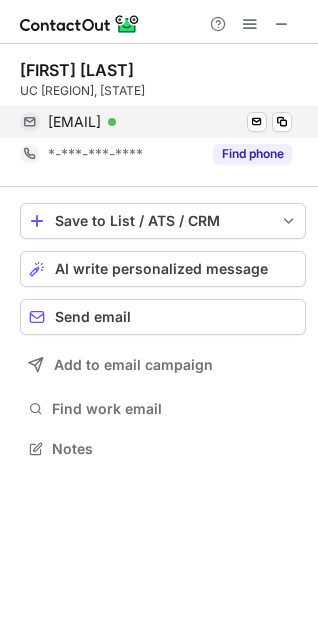 click on "amyfanning19@outlook.com Verified Send email Copy" at bounding box center [156, 122] 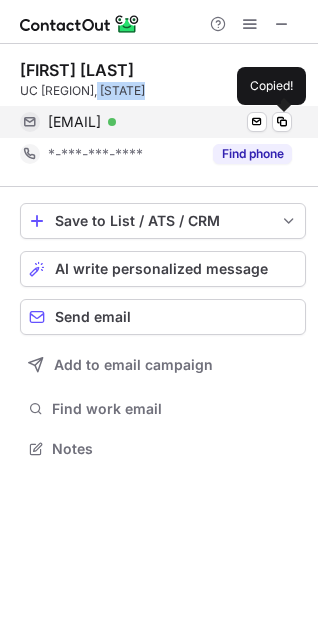 click on "amyfanning19@outlook.com Verified Send email Copied!" at bounding box center (156, 122) 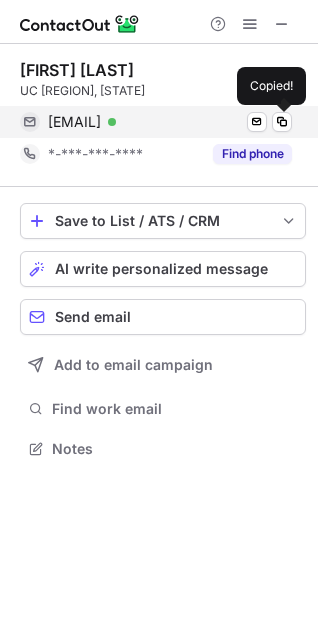 click on "amyfanning19@outlook.com Verified Send email Copied!" at bounding box center (156, 122) 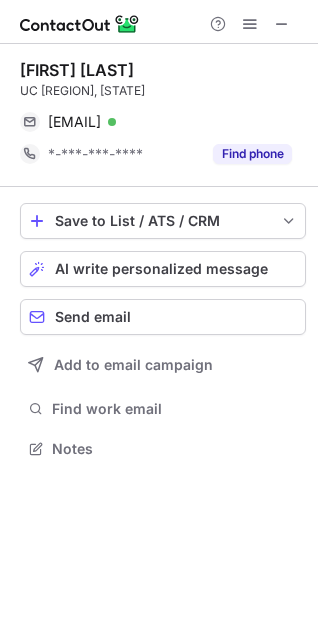 click on "Xiaofan Liu" at bounding box center [77, 70] 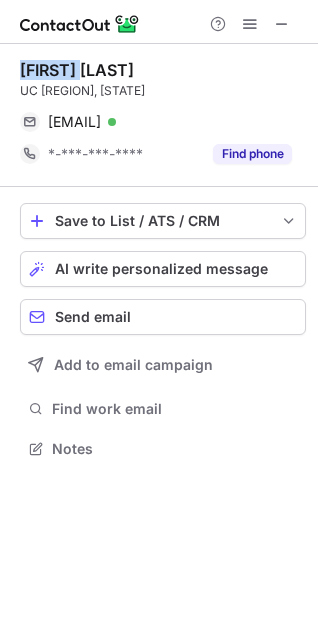 click on "Xiaofan Liu" at bounding box center [77, 70] 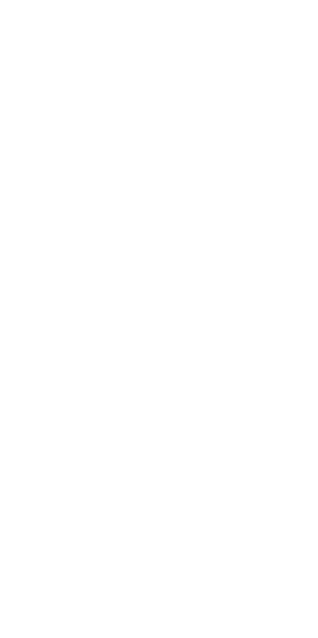 scroll, scrollTop: 0, scrollLeft: 0, axis: both 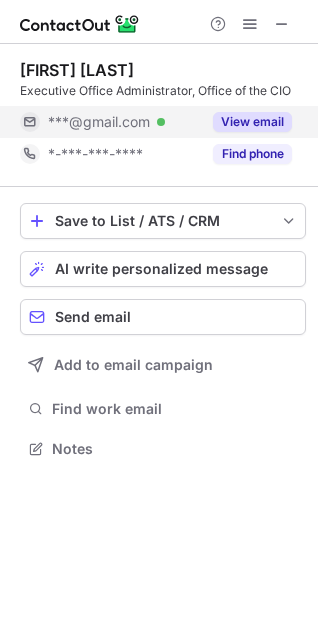 click on "View email" at bounding box center [252, 122] 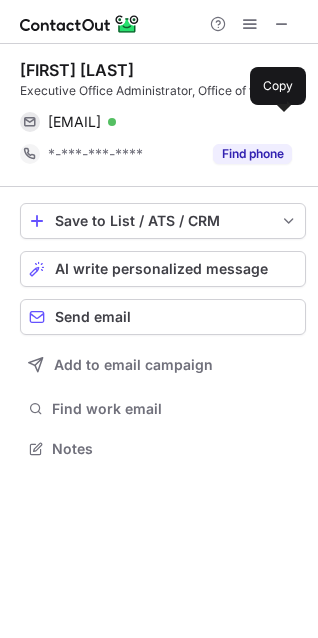 click at bounding box center [282, 122] 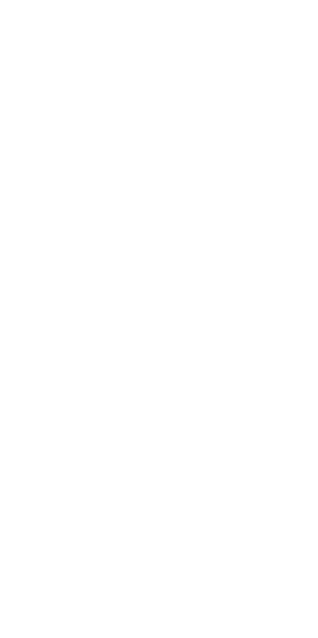 scroll, scrollTop: 0, scrollLeft: 0, axis: both 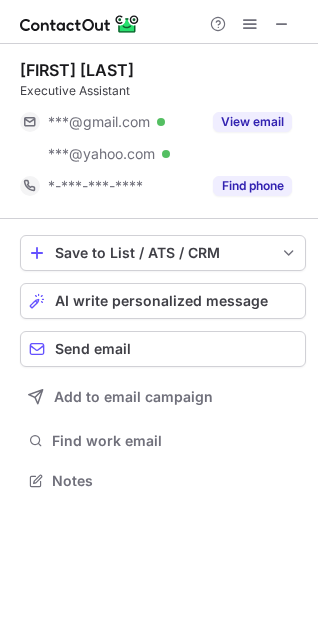 click on "[FIRST] [LAST] Executive Assistant" at bounding box center [163, 80] 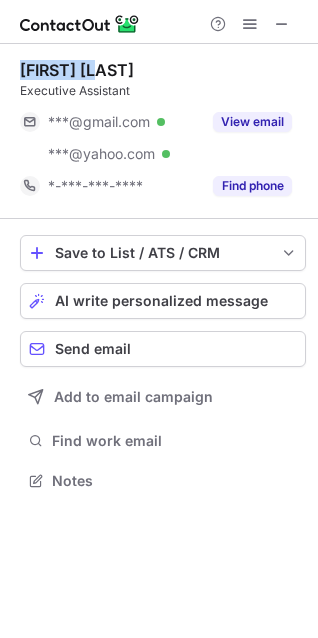 click on "[FIRST] [LAST]" at bounding box center (77, 70) 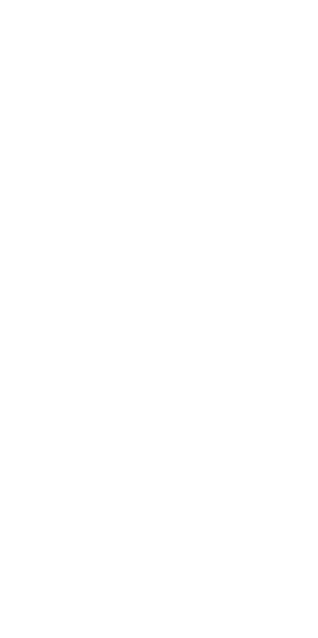 scroll, scrollTop: 0, scrollLeft: 0, axis: both 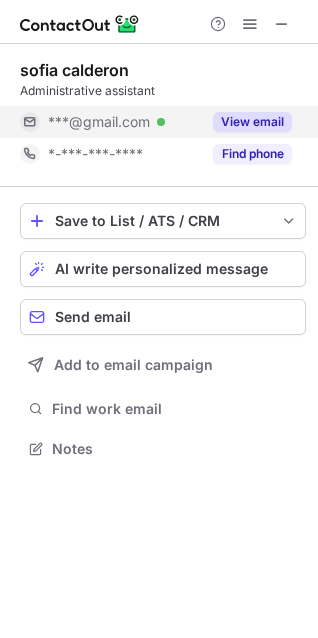 click on "View email" at bounding box center [252, 122] 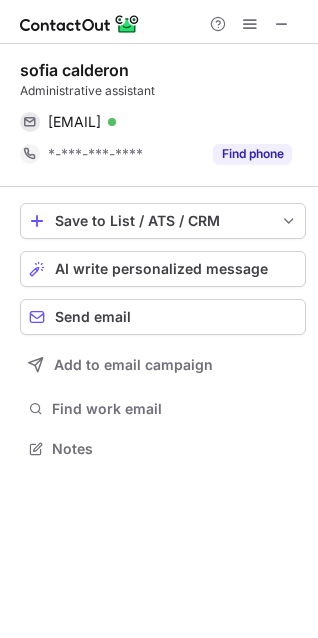 click on "sofiamena15@gmail.com Verified Send email Copy" at bounding box center [163, 122] 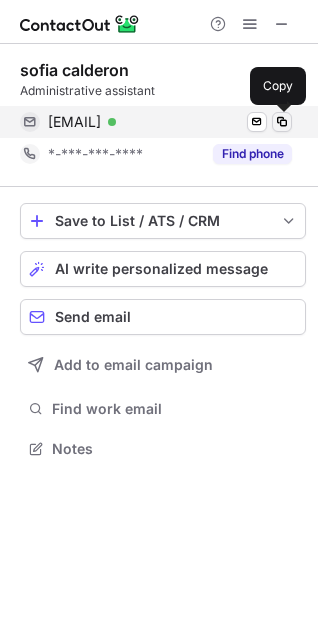 click at bounding box center (282, 122) 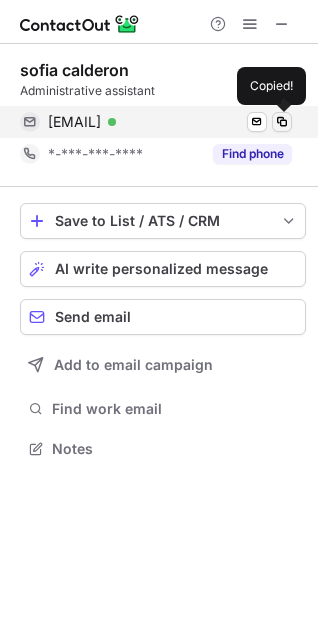 click at bounding box center [282, 122] 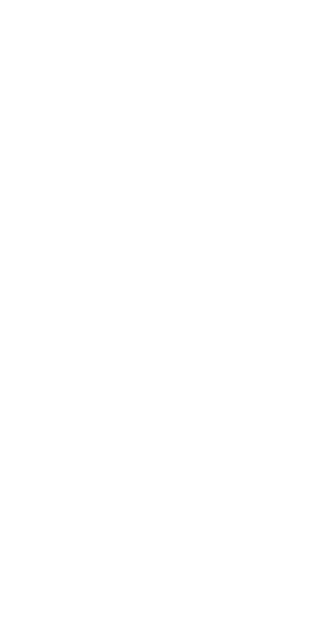 scroll, scrollTop: 0, scrollLeft: 0, axis: both 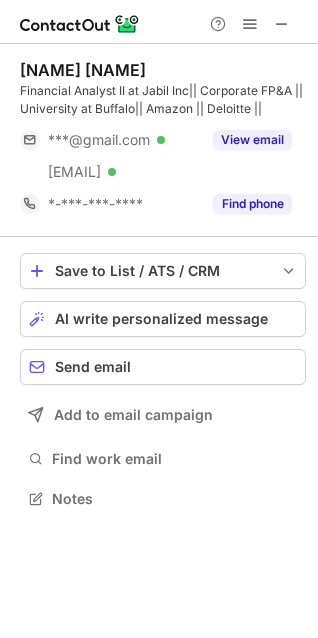 click on "[NAME] [NAME]" at bounding box center [83, 70] 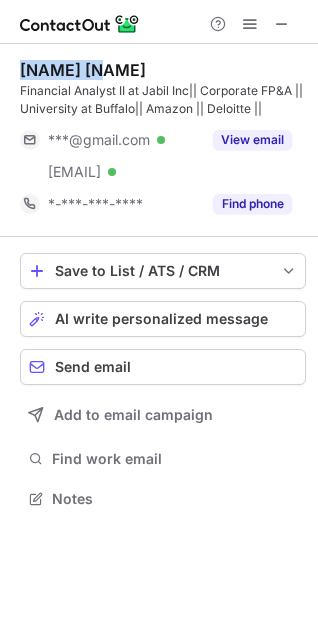 click on "[NAME] [NAME]" at bounding box center (83, 70) 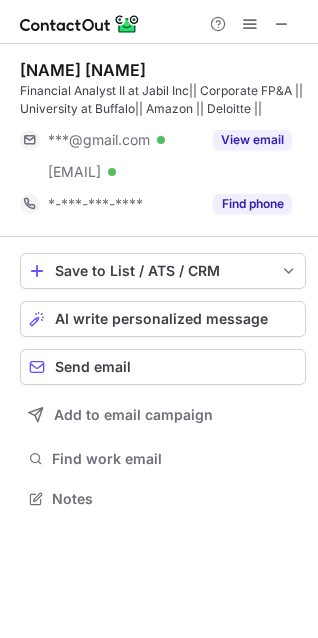 click on "[NAME] [NAME]" at bounding box center [83, 70] 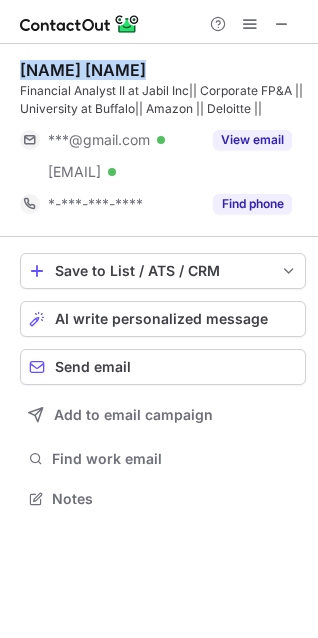 click on "[NAME] [NAME]" at bounding box center (83, 70) 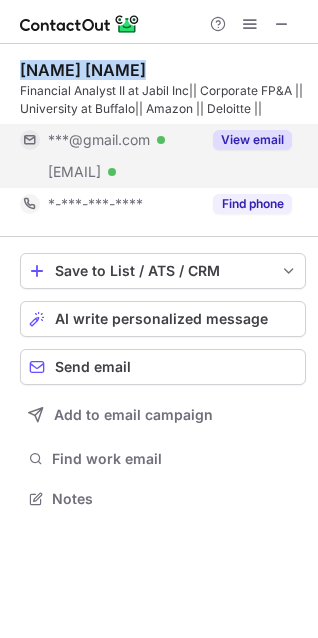 click on "View email" at bounding box center (252, 140) 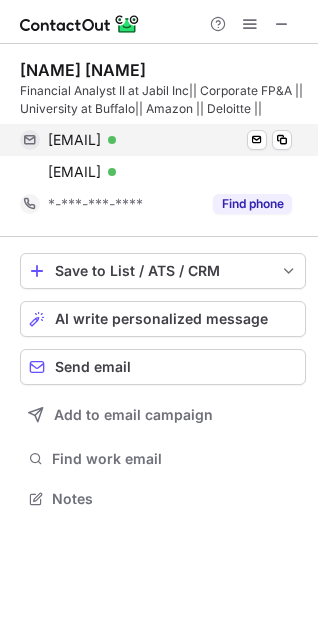 click on "[EMAIL] Verified Send email Copy" at bounding box center (156, 140) 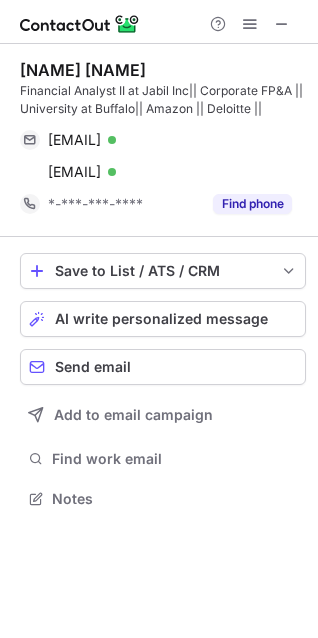 click on "[NAME] [NAME]" at bounding box center [83, 70] 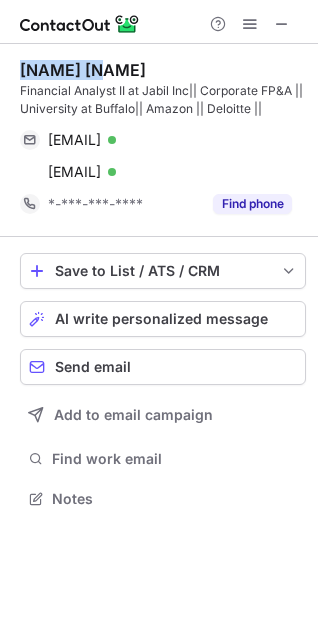 click on "[NAME] [NAME]" at bounding box center [83, 70] 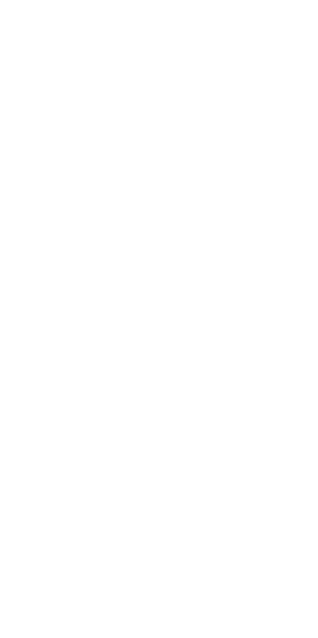 scroll, scrollTop: 0, scrollLeft: 0, axis: both 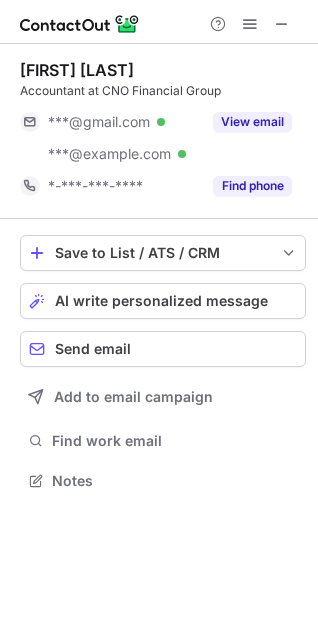 click on "Accountant at CNO Financial Group" at bounding box center [163, 91] 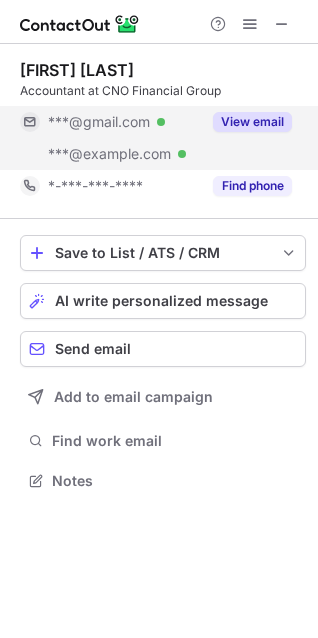 click on "View email" at bounding box center (246, 122) 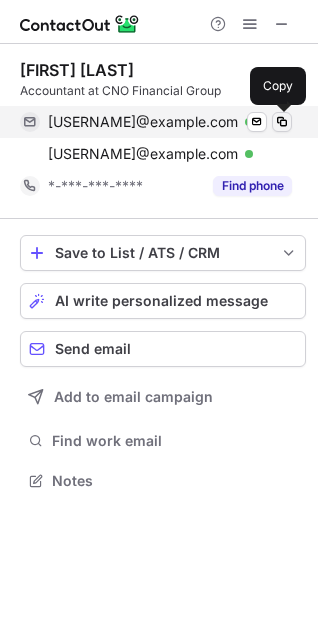 click at bounding box center (282, 122) 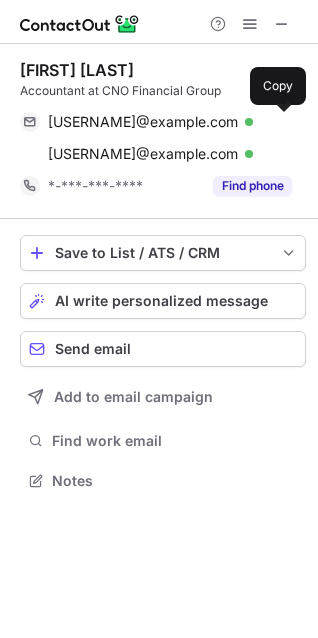 click on "[FIRST] [LAST]" at bounding box center (77, 70) 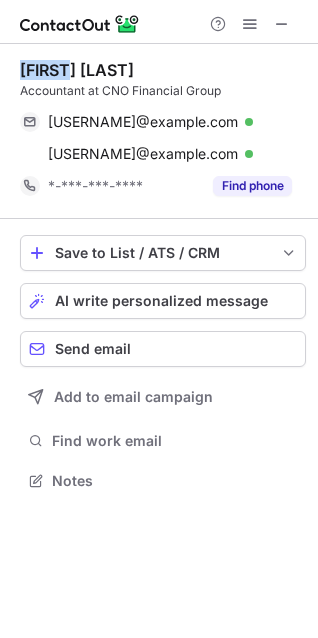 click on "[FIRST] [LAST]" at bounding box center (77, 70) 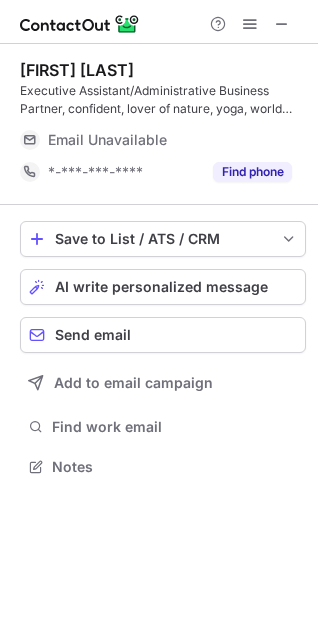 scroll, scrollTop: 10, scrollLeft: 10, axis: both 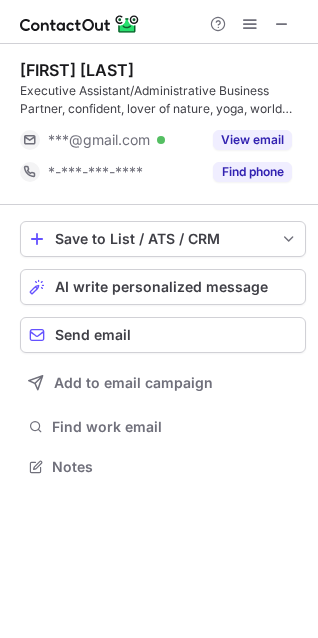 click on "[FIRST] [LAST]" at bounding box center (77, 70) 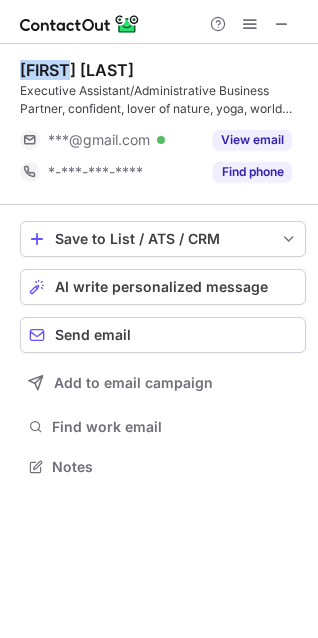 click on "[FIRST] [LAST]" at bounding box center [77, 70] 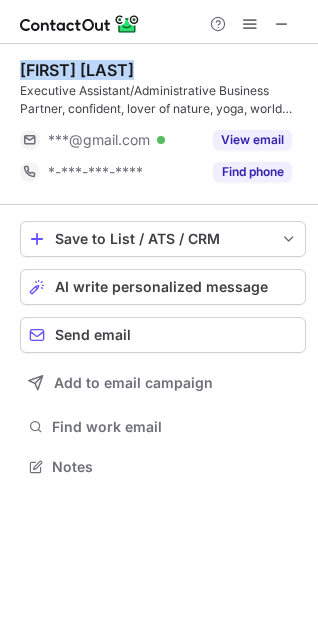 click on "[FIRST] [LAST]" at bounding box center (77, 70) 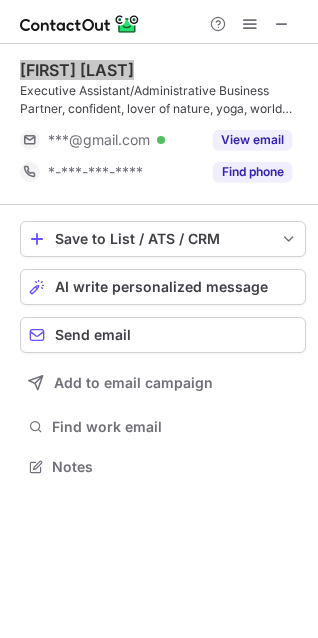 scroll, scrollTop: 441, scrollLeft: 318, axis: both 